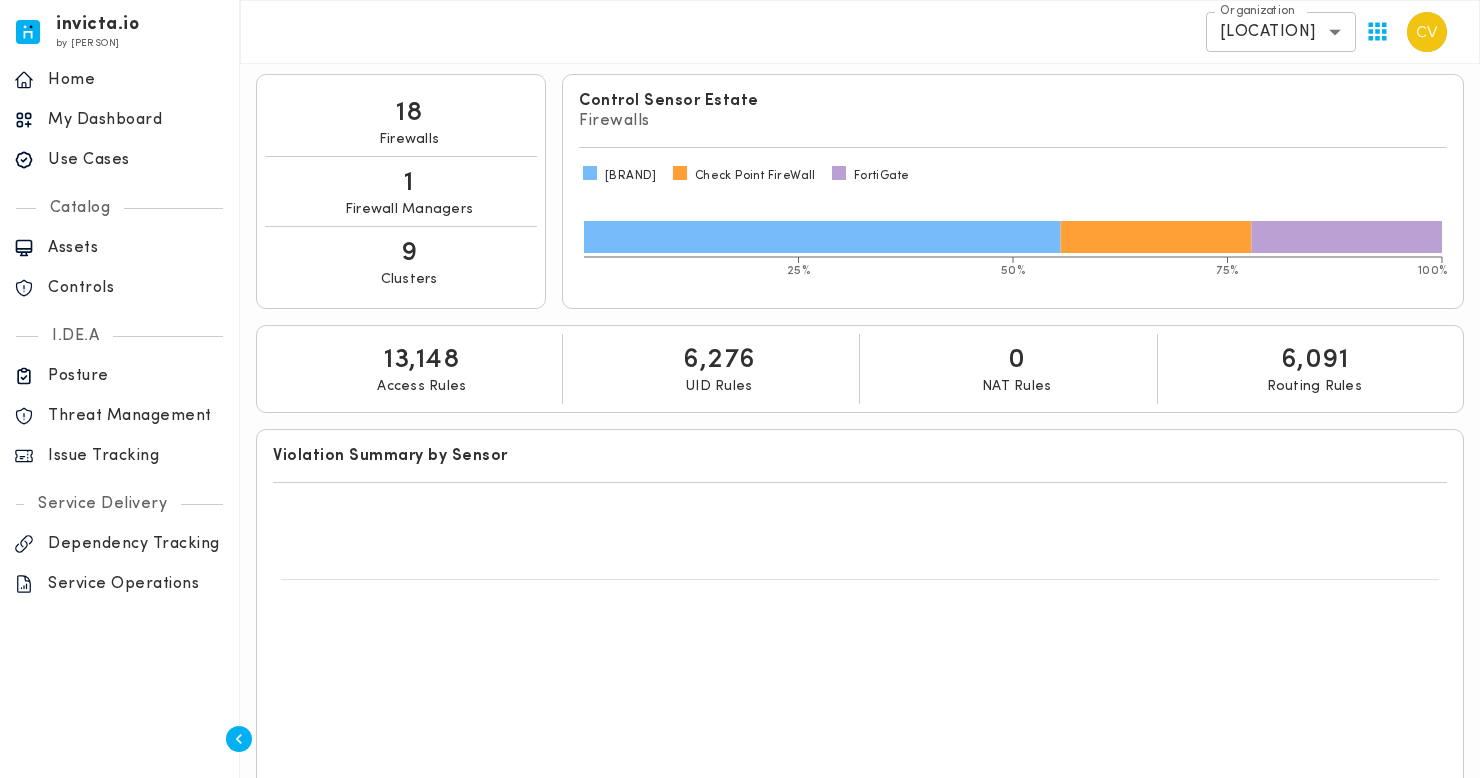scroll, scrollTop: 21, scrollLeft: 0, axis: vertical 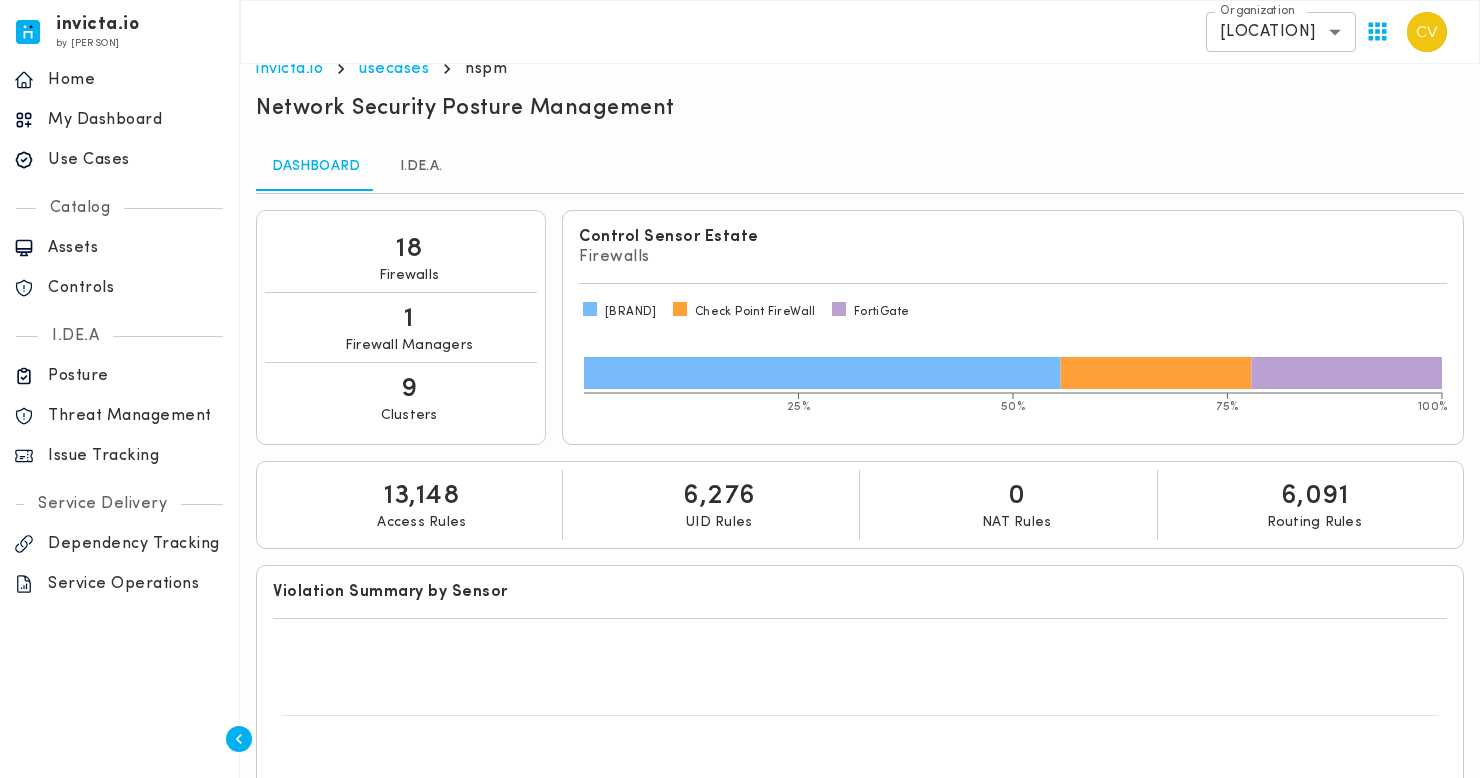click on "I.DE.A." at bounding box center [421, 167] 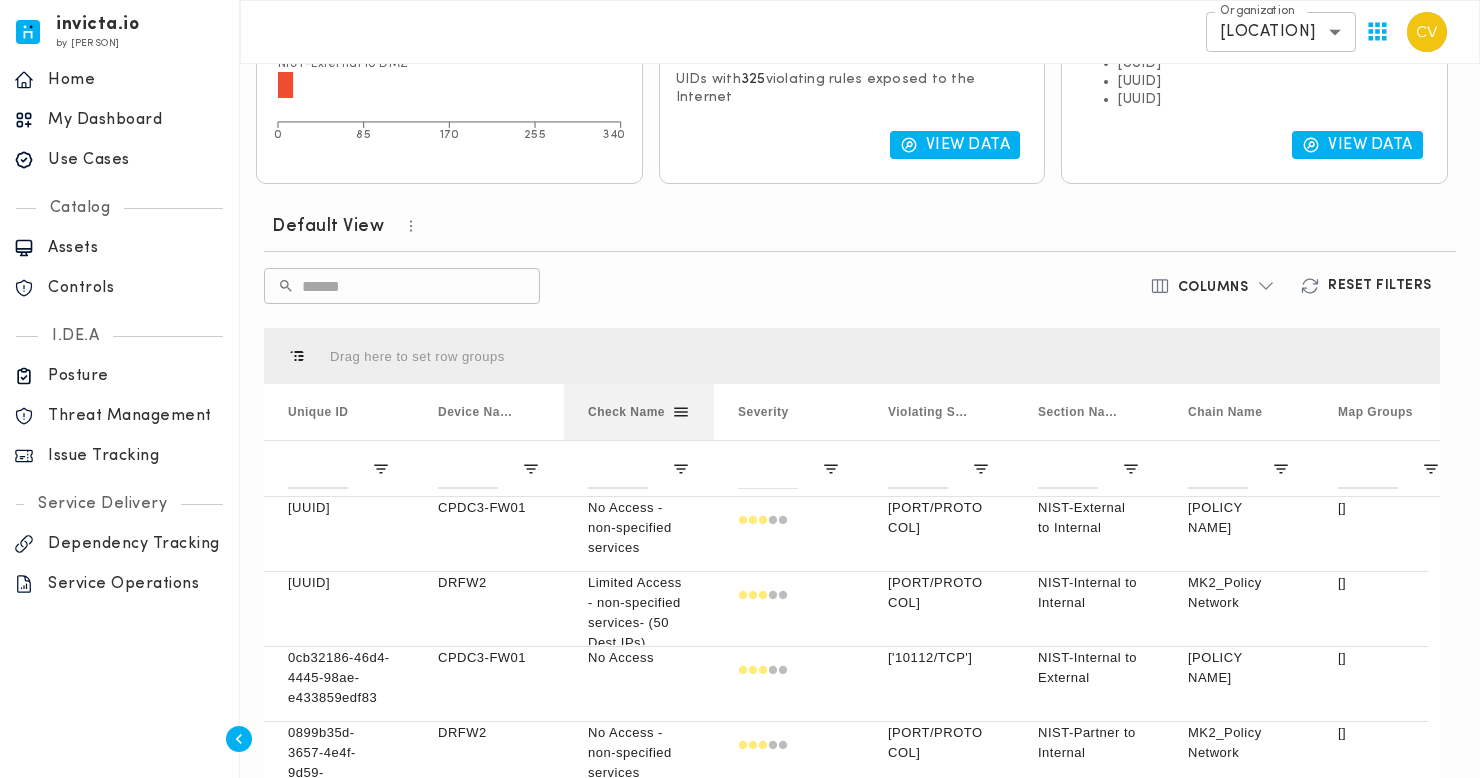 scroll, scrollTop: 548, scrollLeft: 0, axis: vertical 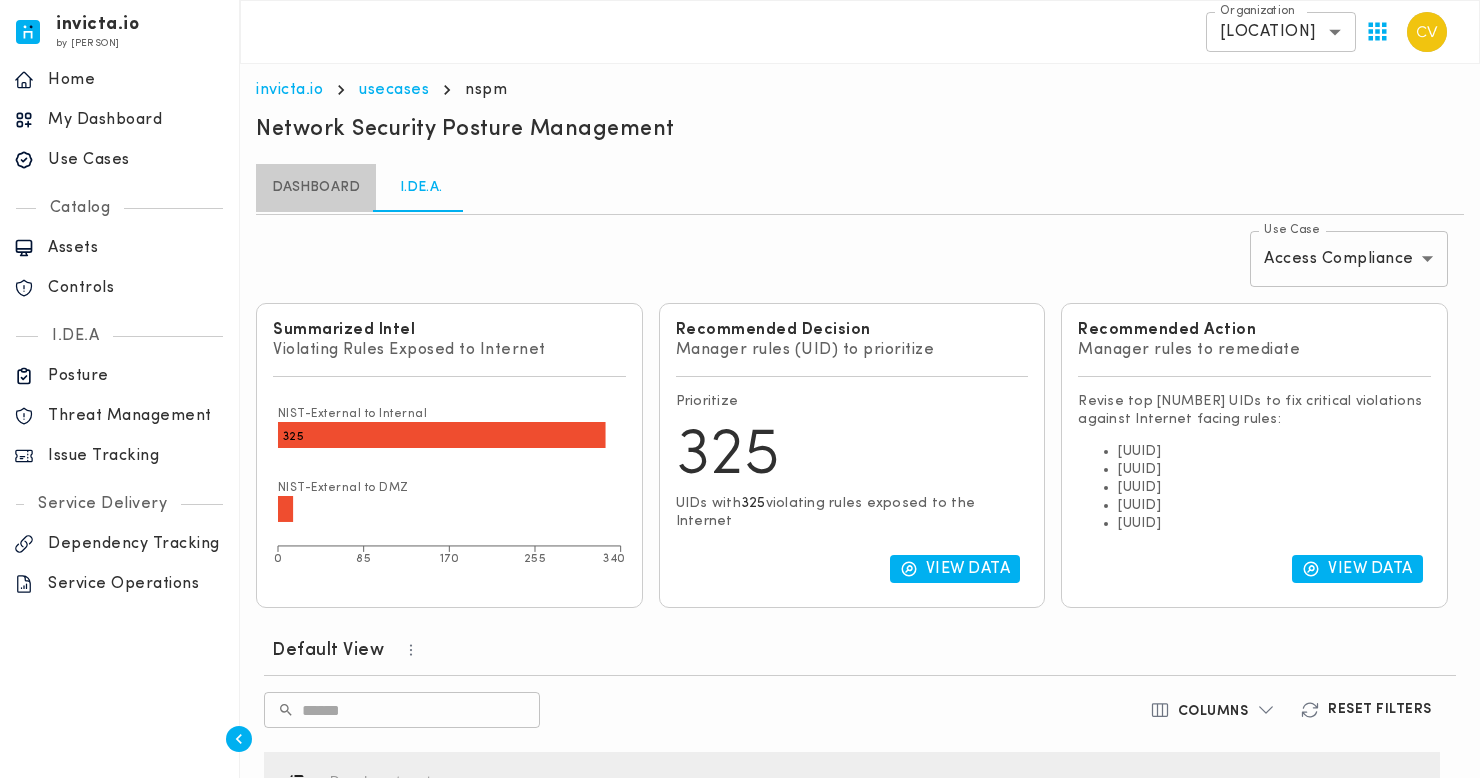 click on "Dashboard" at bounding box center (316, 188) 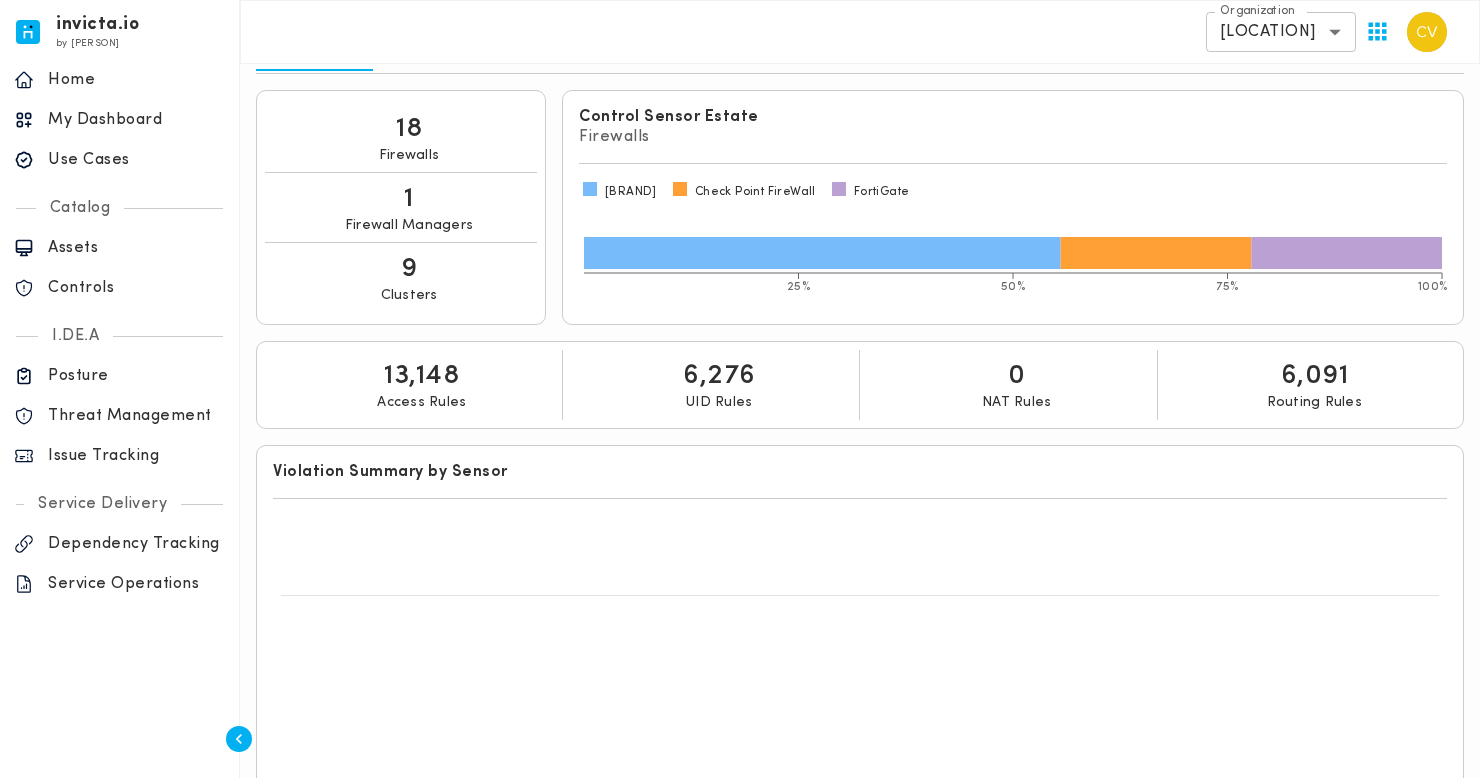 scroll, scrollTop: 0, scrollLeft: 0, axis: both 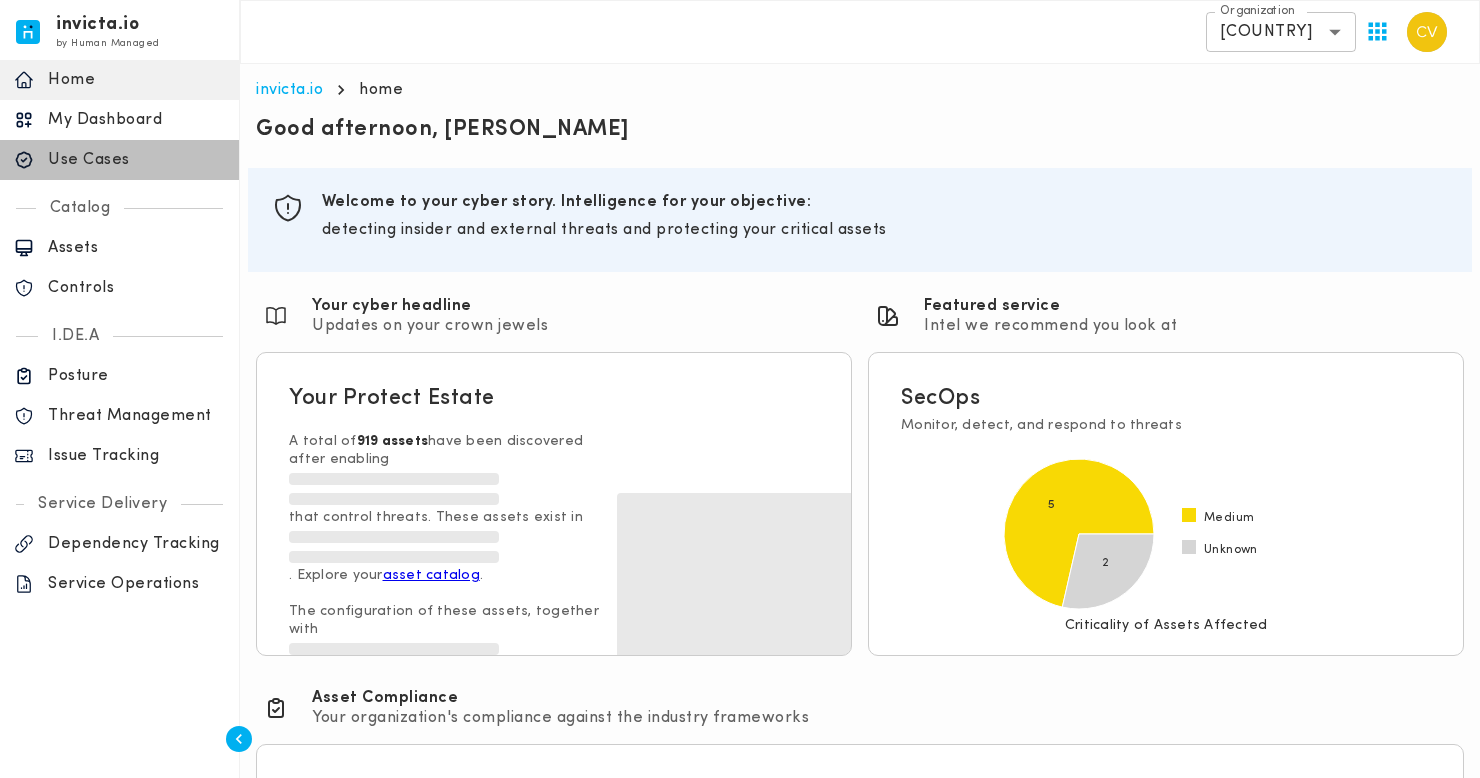 click on "Use Cases" at bounding box center [136, 160] 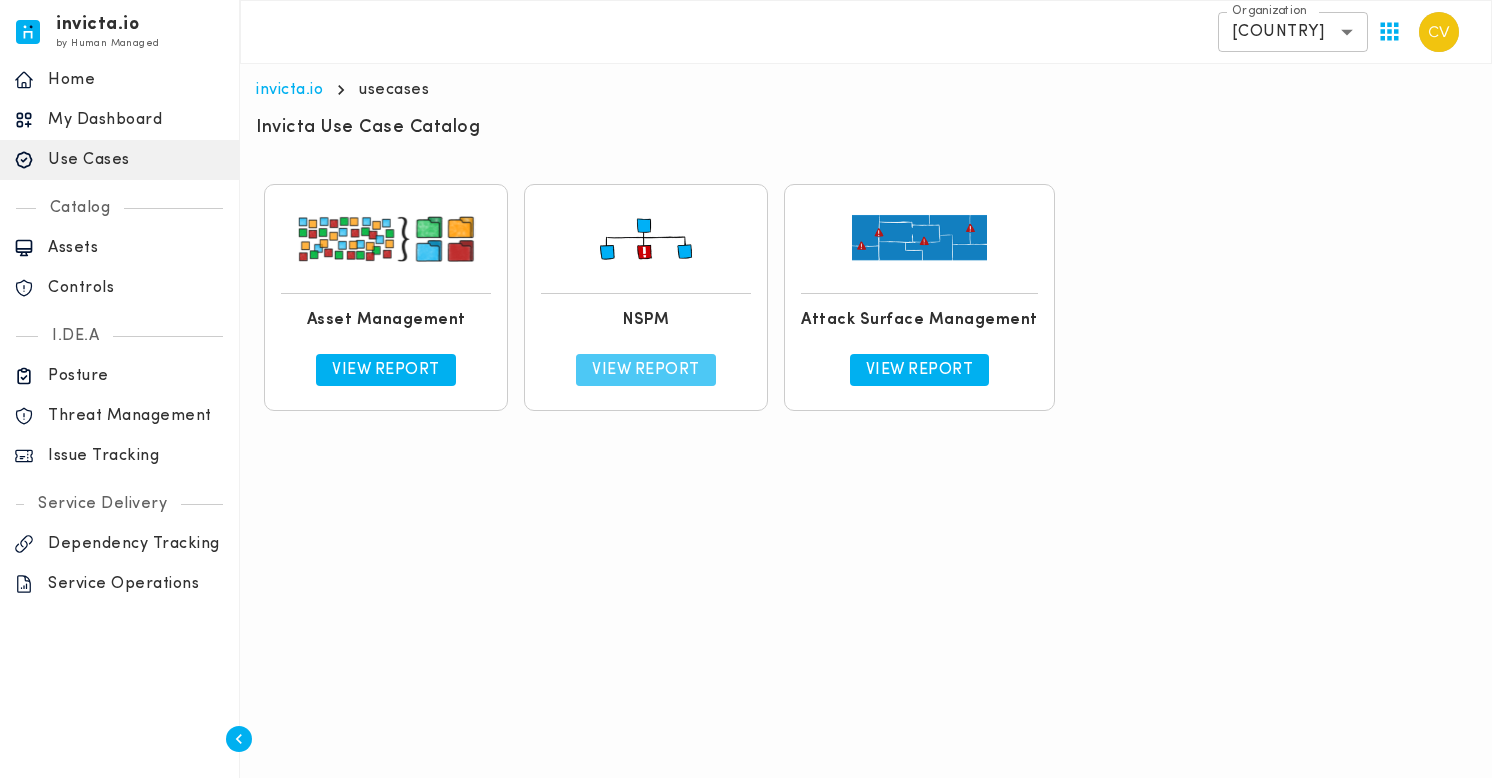 click on "View Report" at bounding box center (646, 370) 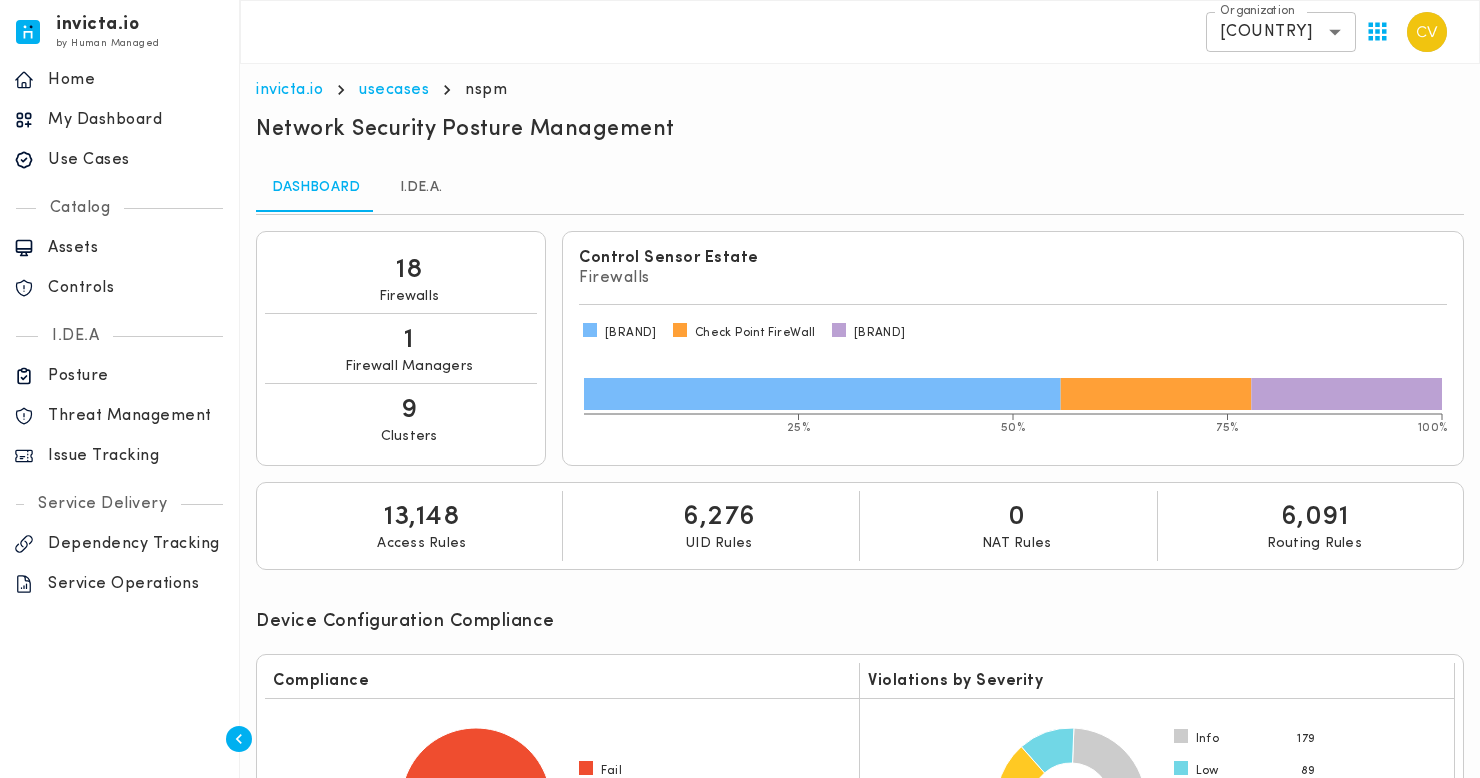 scroll, scrollTop: 126, scrollLeft: 0, axis: vertical 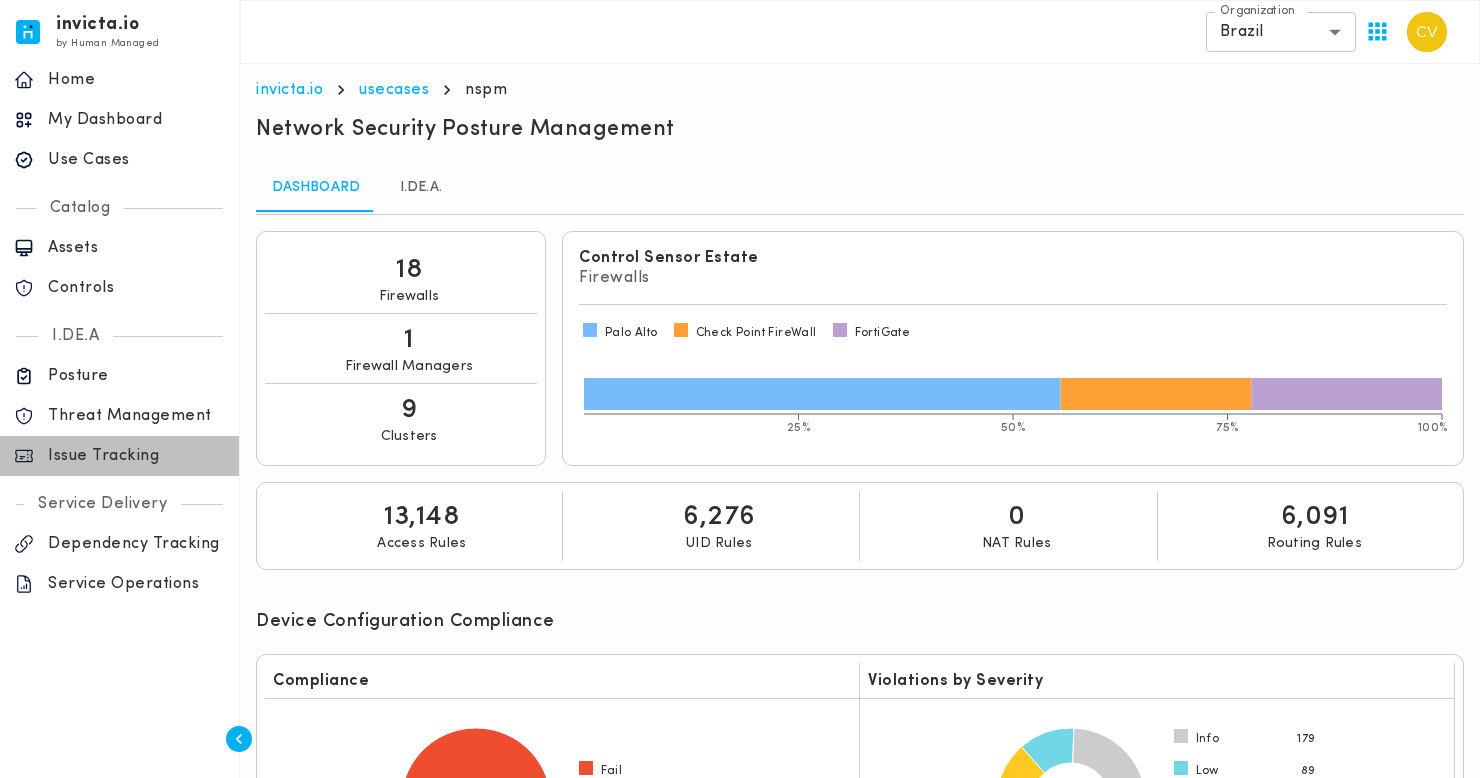 click on "Issue Tracking" at bounding box center [136, 456] 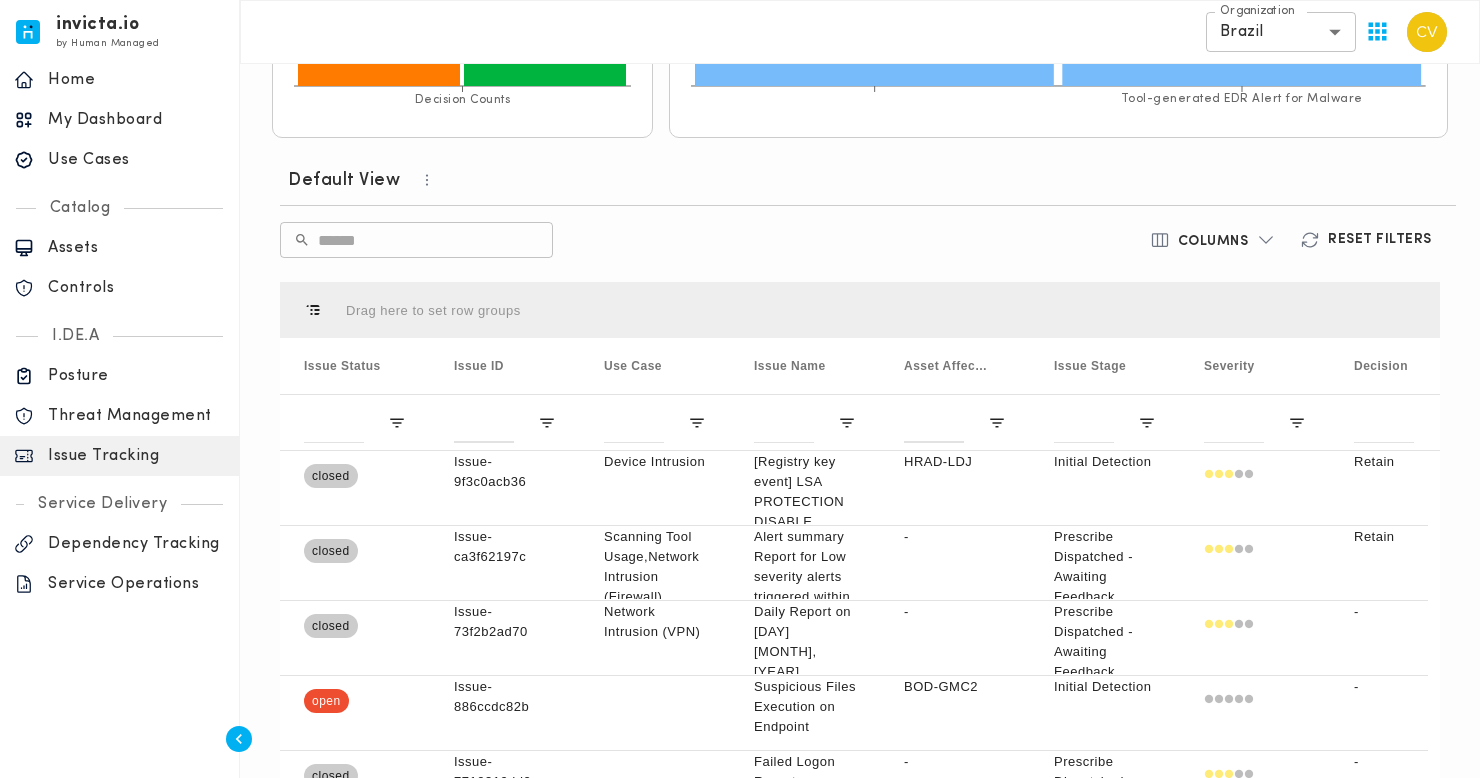 scroll, scrollTop: 693, scrollLeft: 0, axis: vertical 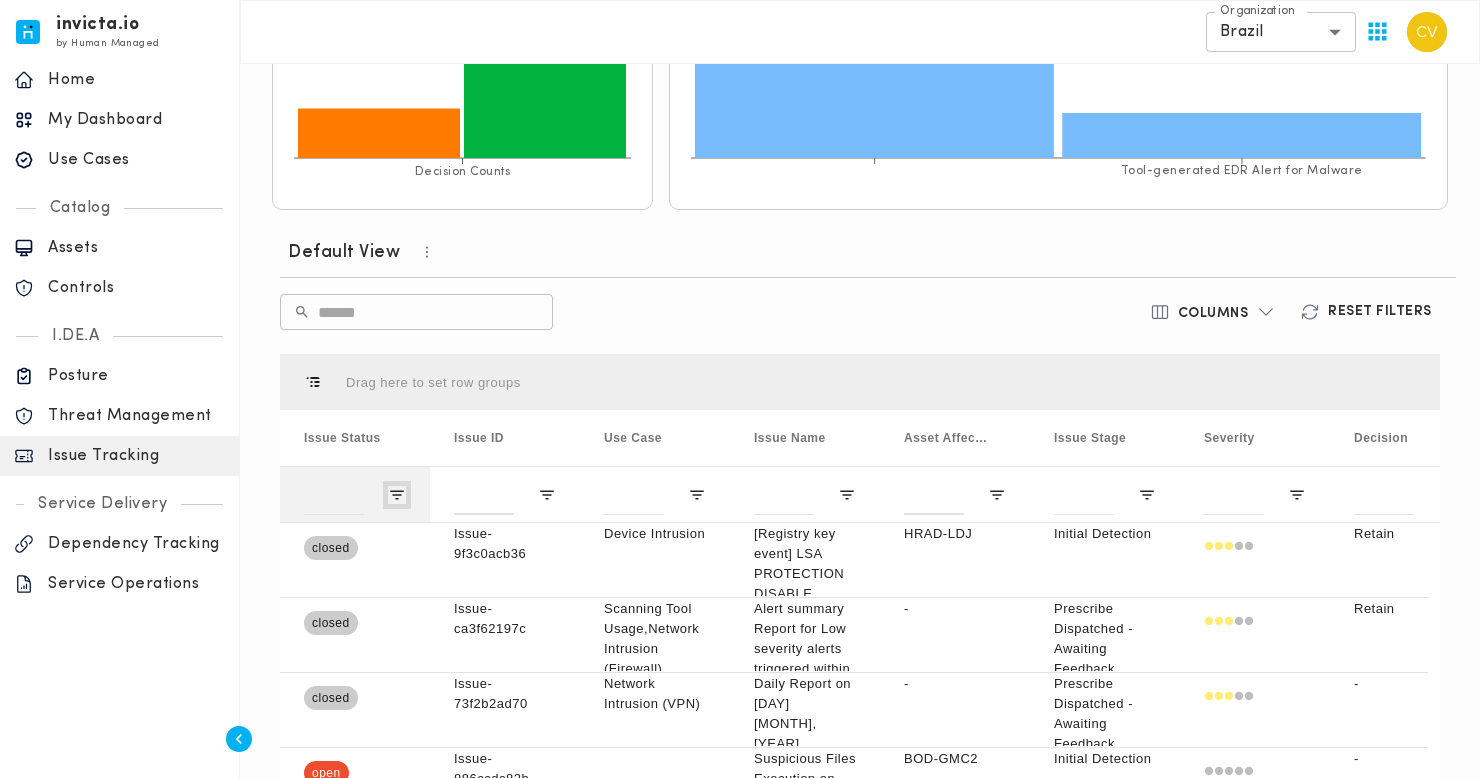 click at bounding box center (397, 495) 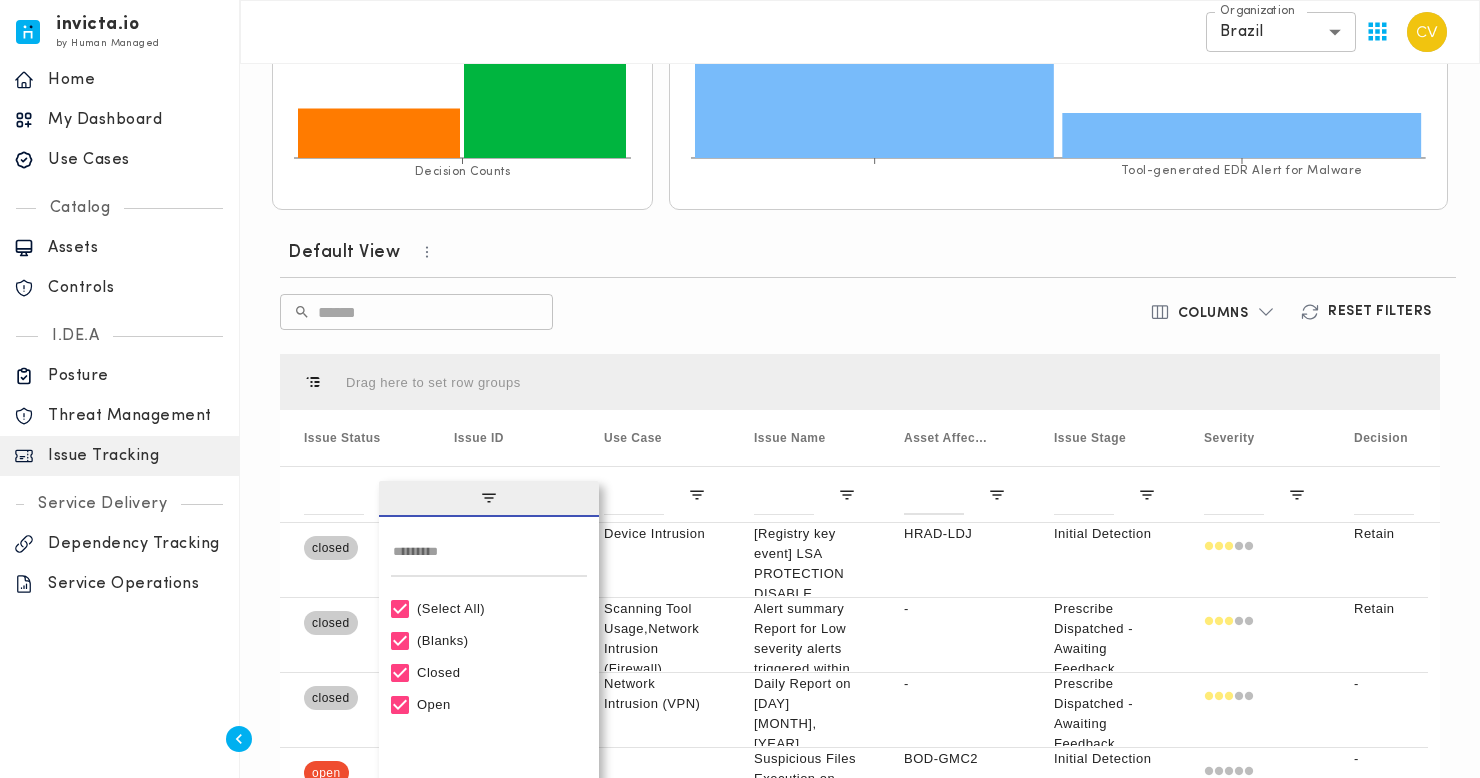 click on "(Select All)" at bounding box center [498, 608] 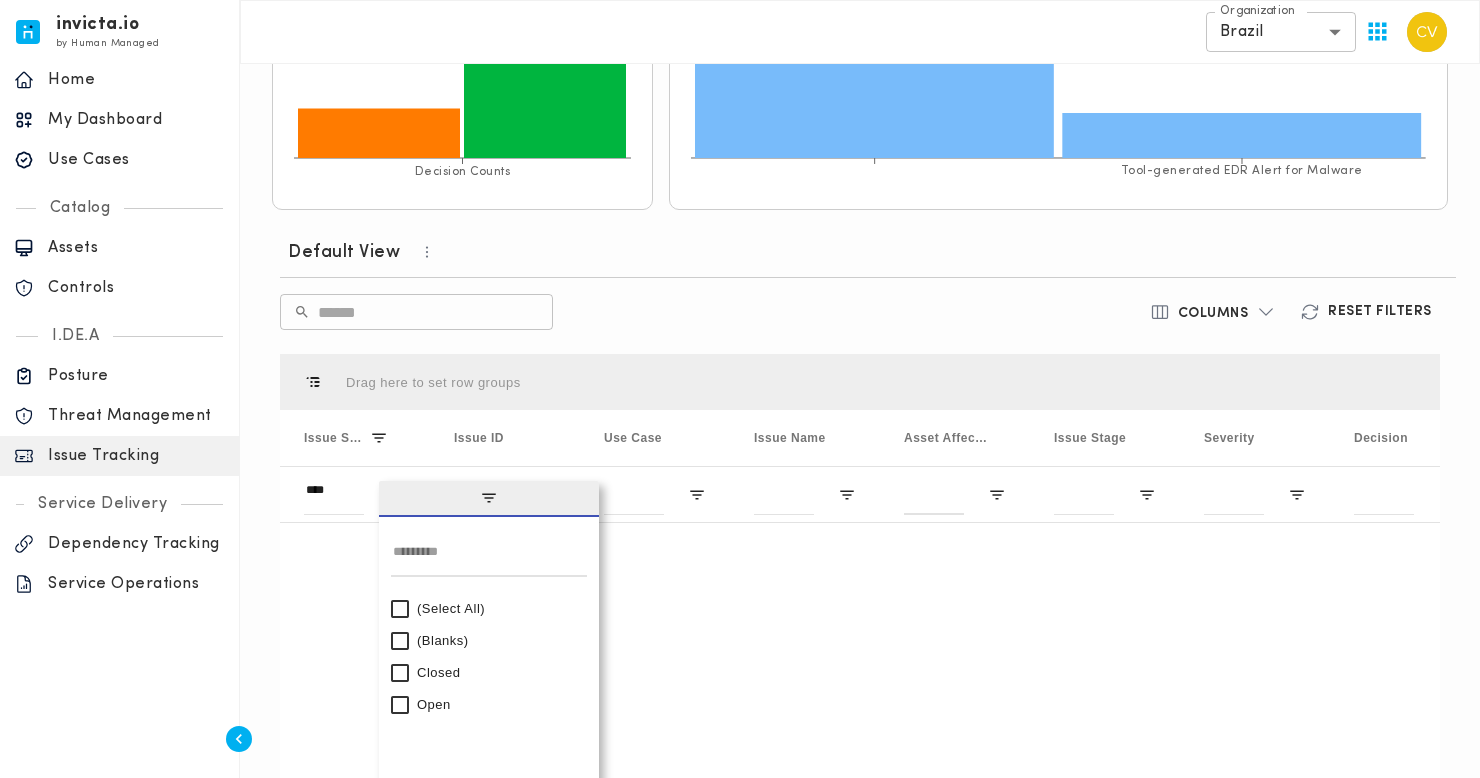 click on "Open" at bounding box center (489, 609) 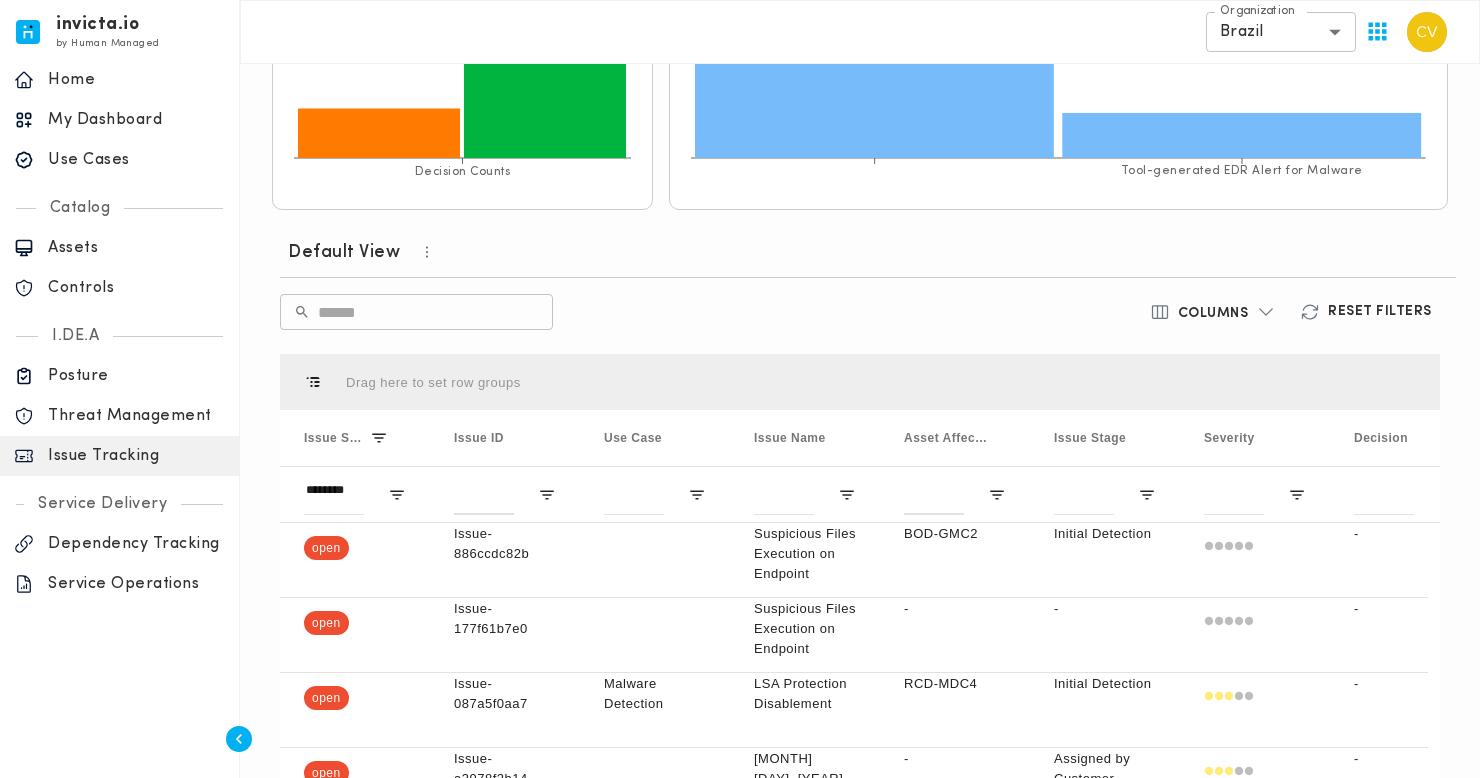 click on "​ ​" at bounding box center (669, 312) 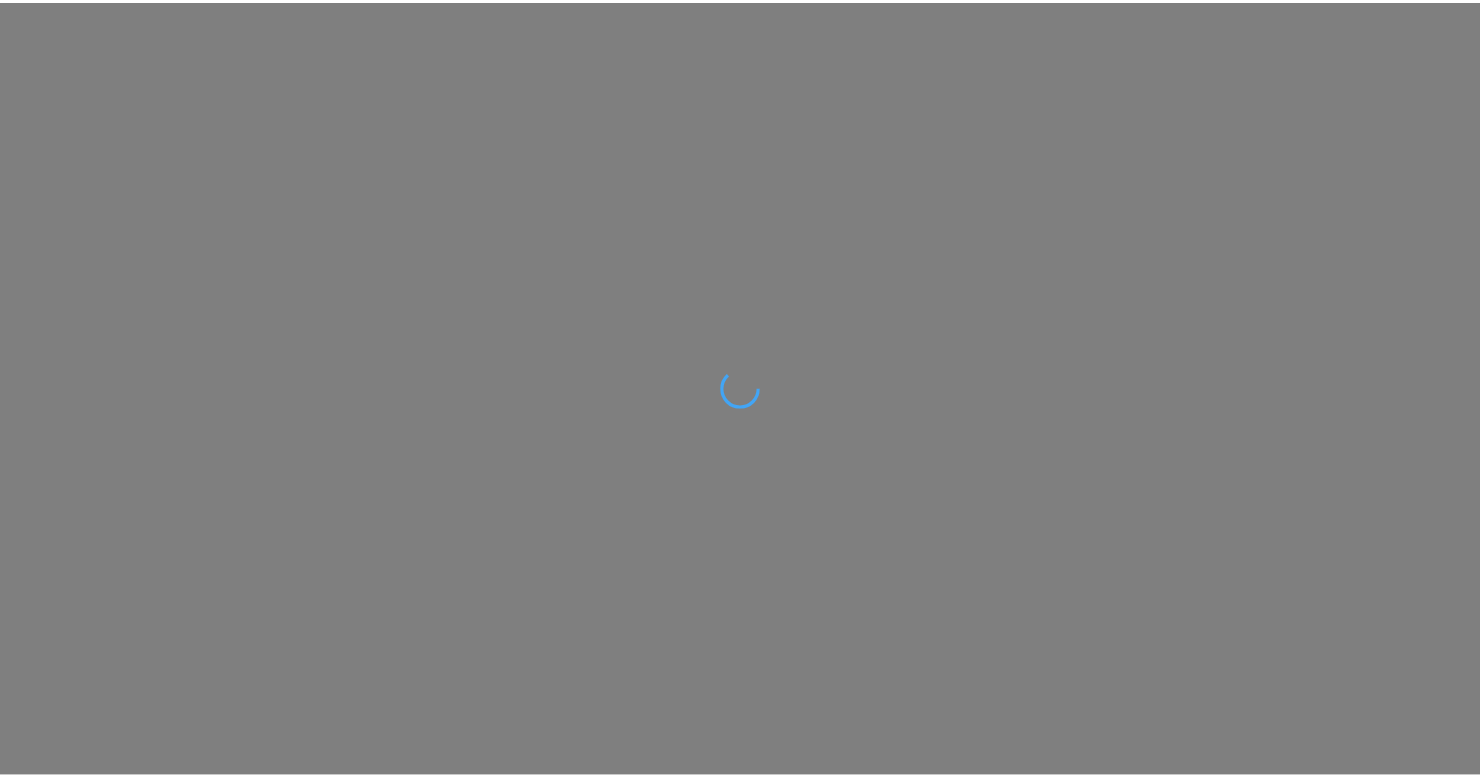 scroll, scrollTop: 0, scrollLeft: 0, axis: both 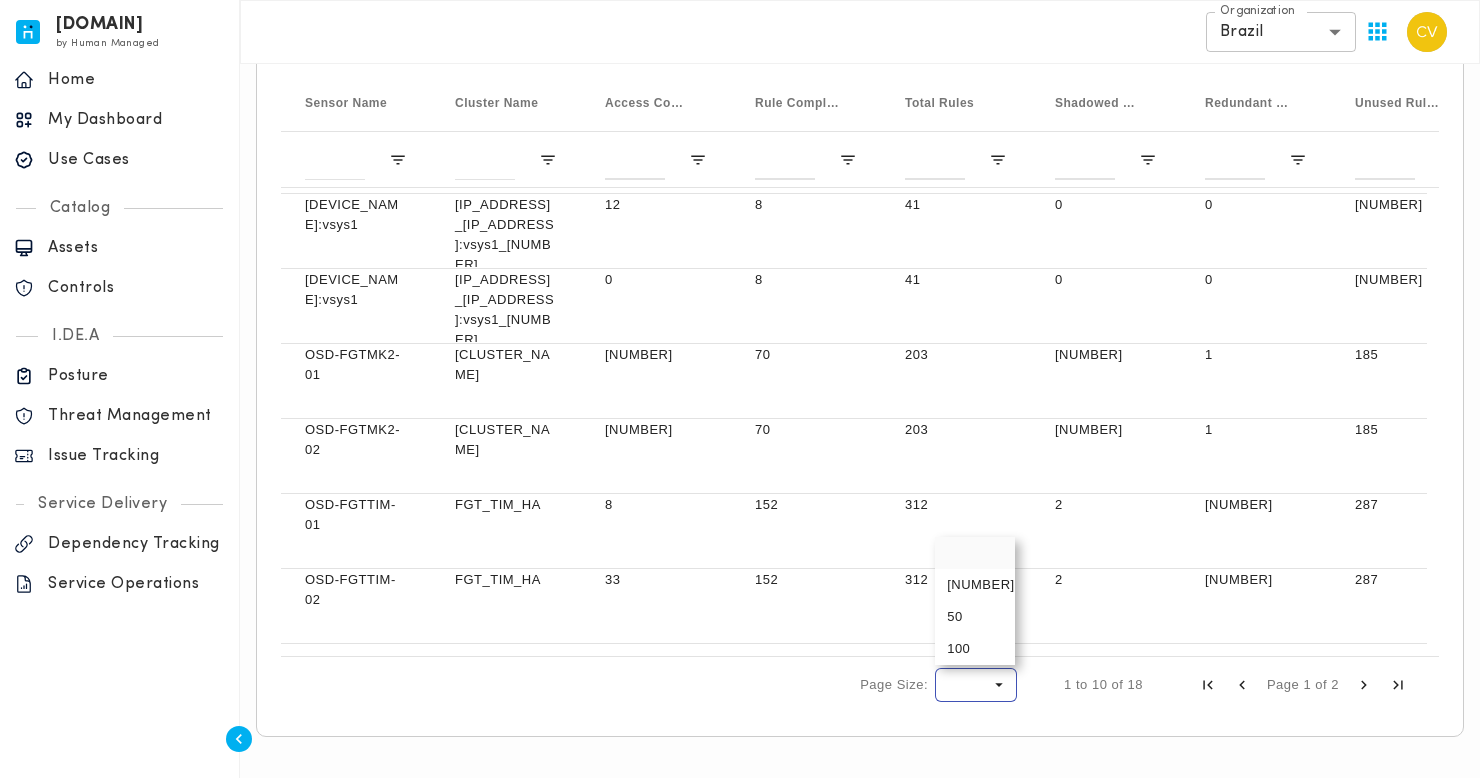 click at bounding box center (999, 685) 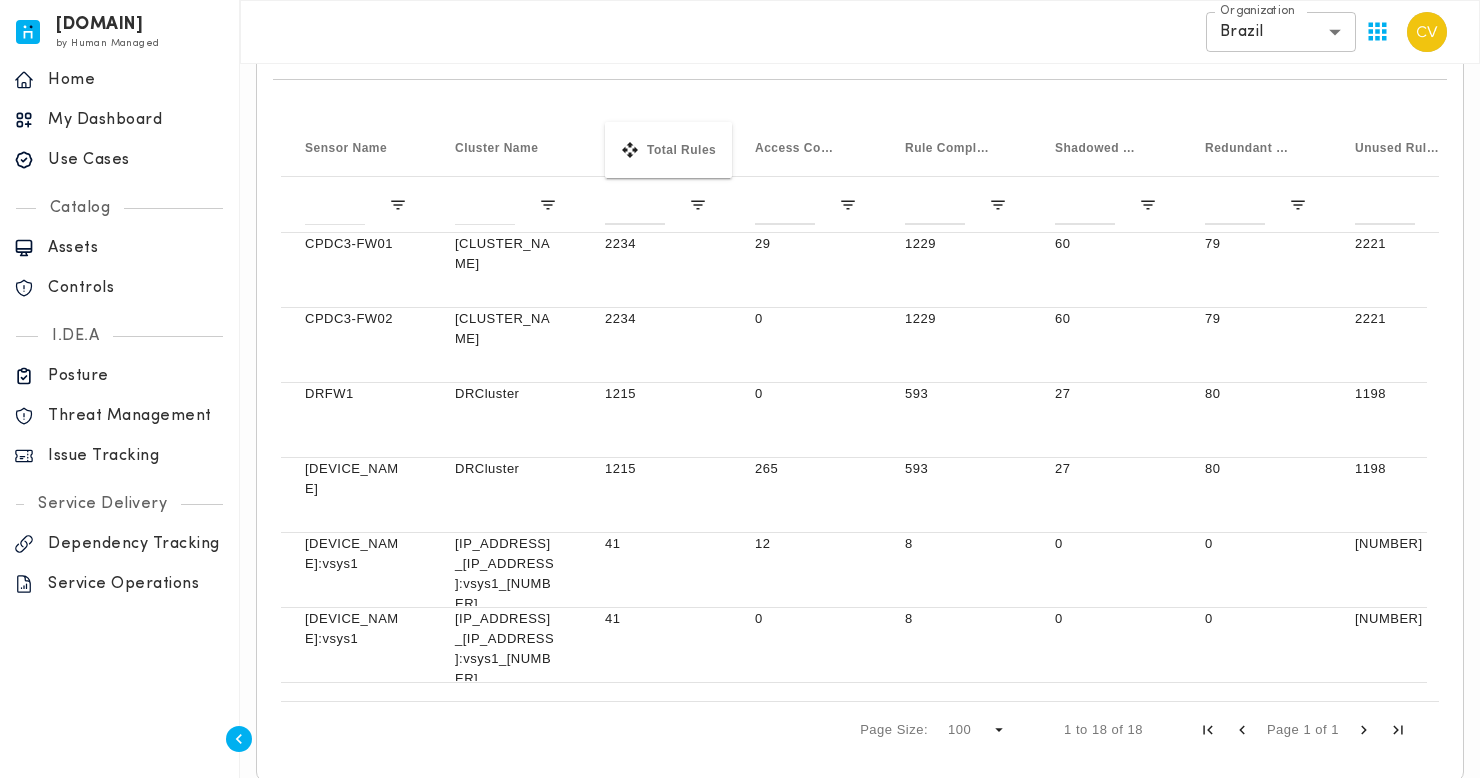 drag, startPoint x: 957, startPoint y: 136, endPoint x: 615, endPoint y: 134, distance: 342.00586 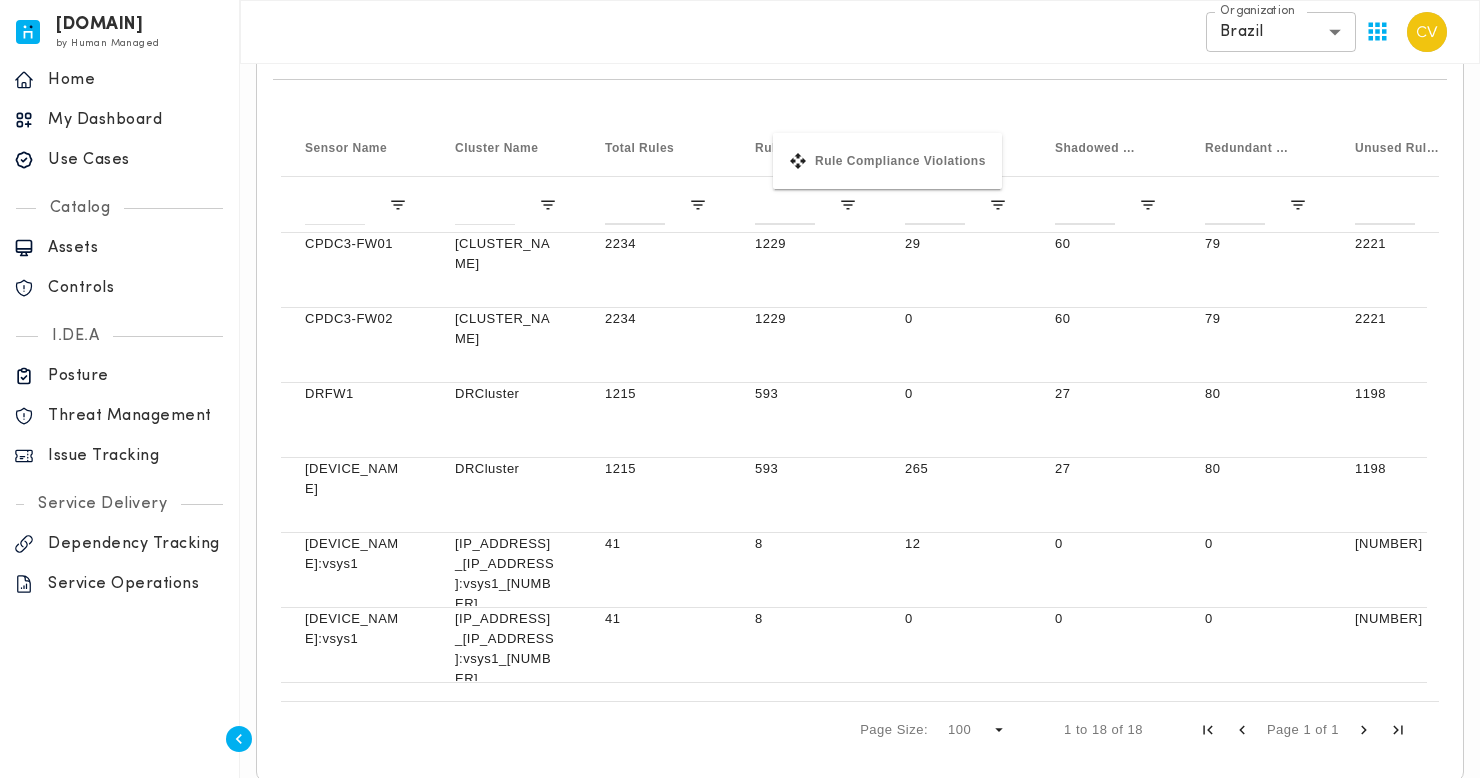 drag, startPoint x: 963, startPoint y: 149, endPoint x: 783, endPoint y: 144, distance: 180.06943 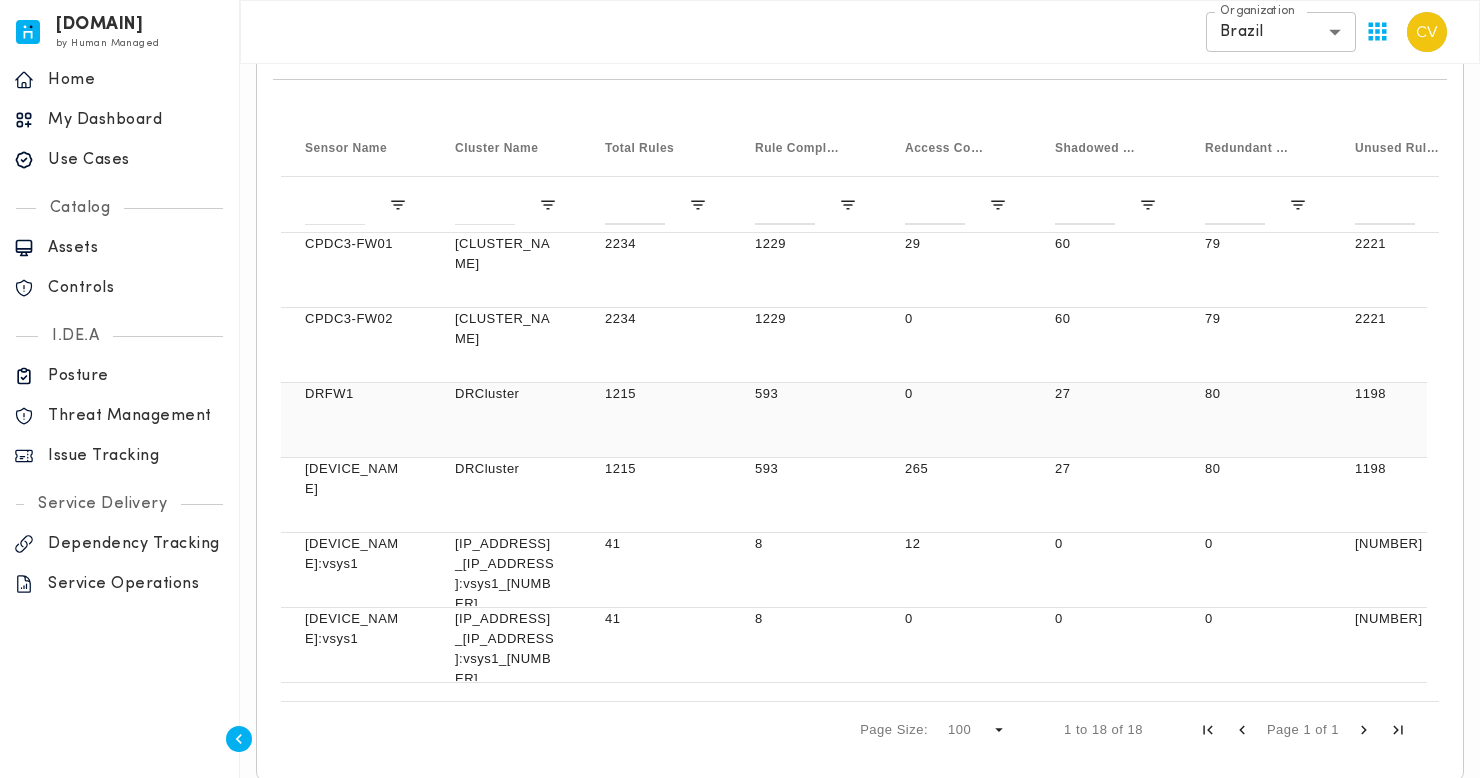scroll, scrollTop: 164, scrollLeft: 0, axis: vertical 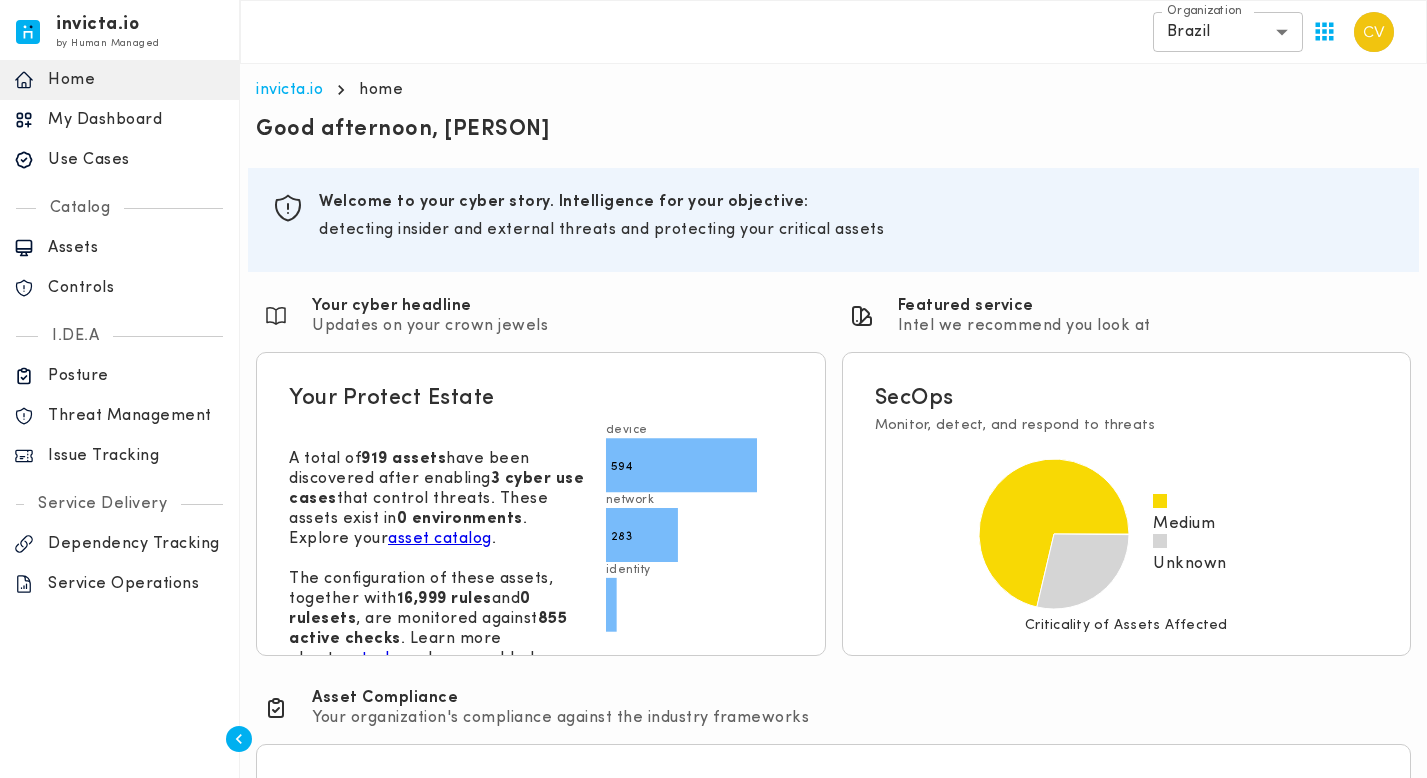 click on "Use Cases" at bounding box center (136, 160) 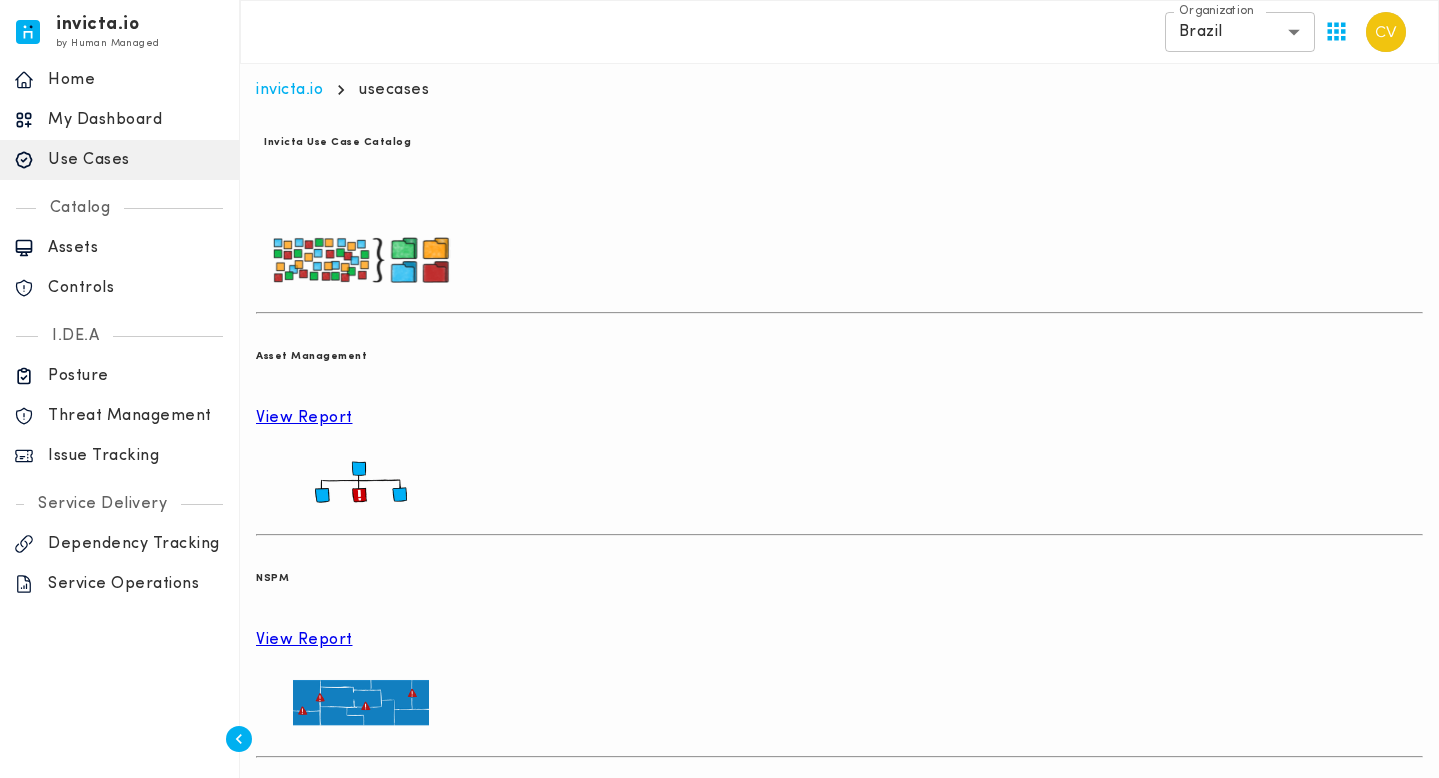 click on "View Report" at bounding box center (839, 640) 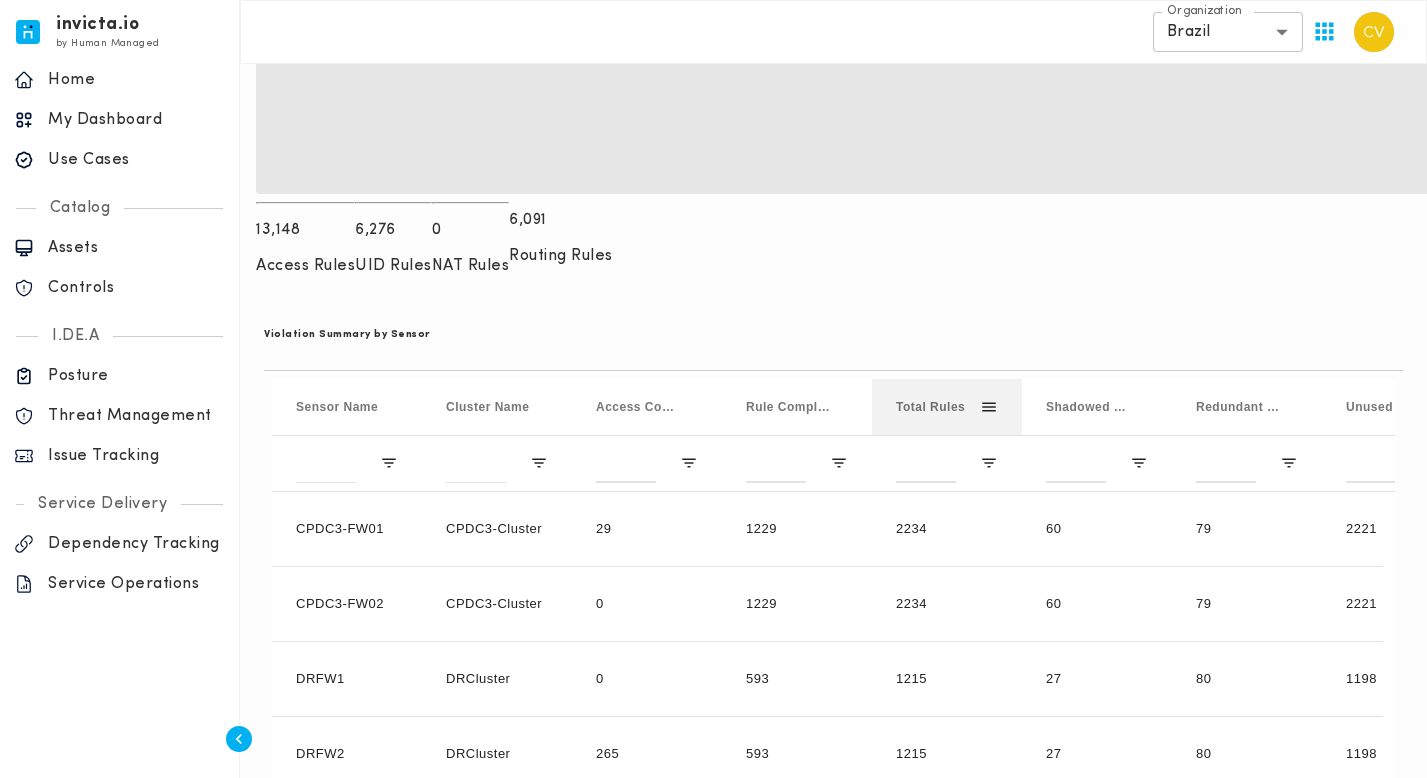 scroll, scrollTop: 774, scrollLeft: 0, axis: vertical 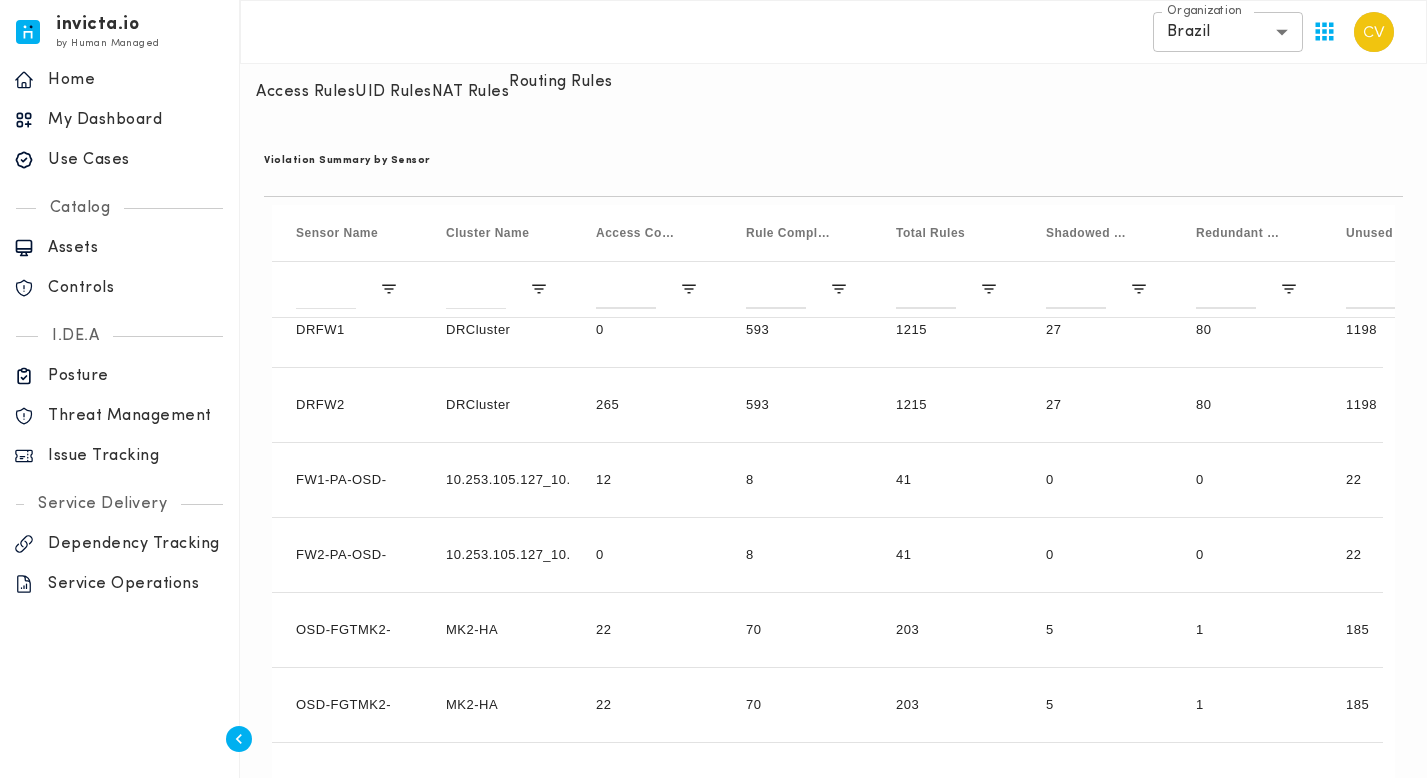 click at bounding box center [955, 814] 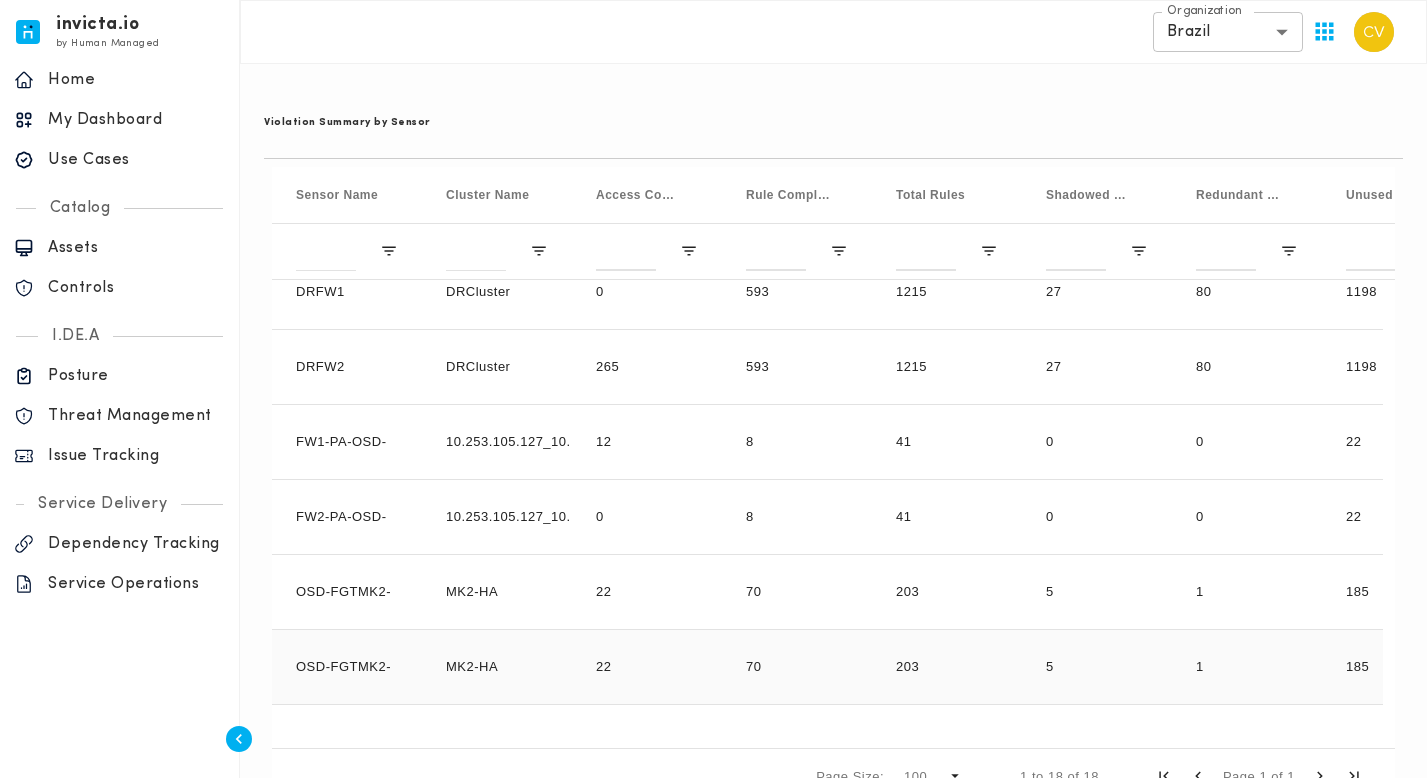 scroll, scrollTop: 280, scrollLeft: 0, axis: vertical 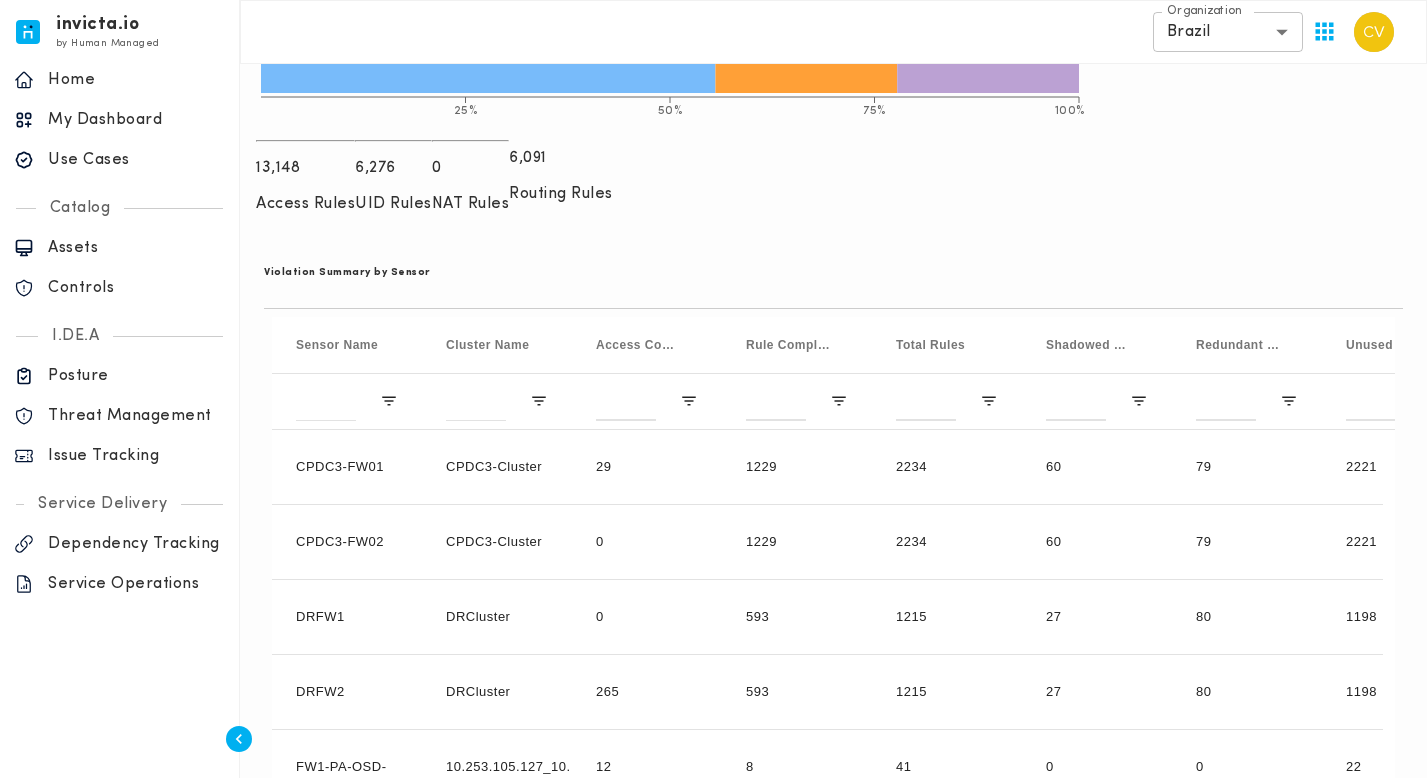 drag, startPoint x: 1142, startPoint y: 626, endPoint x: 1155, endPoint y: 631, distance: 13.928389 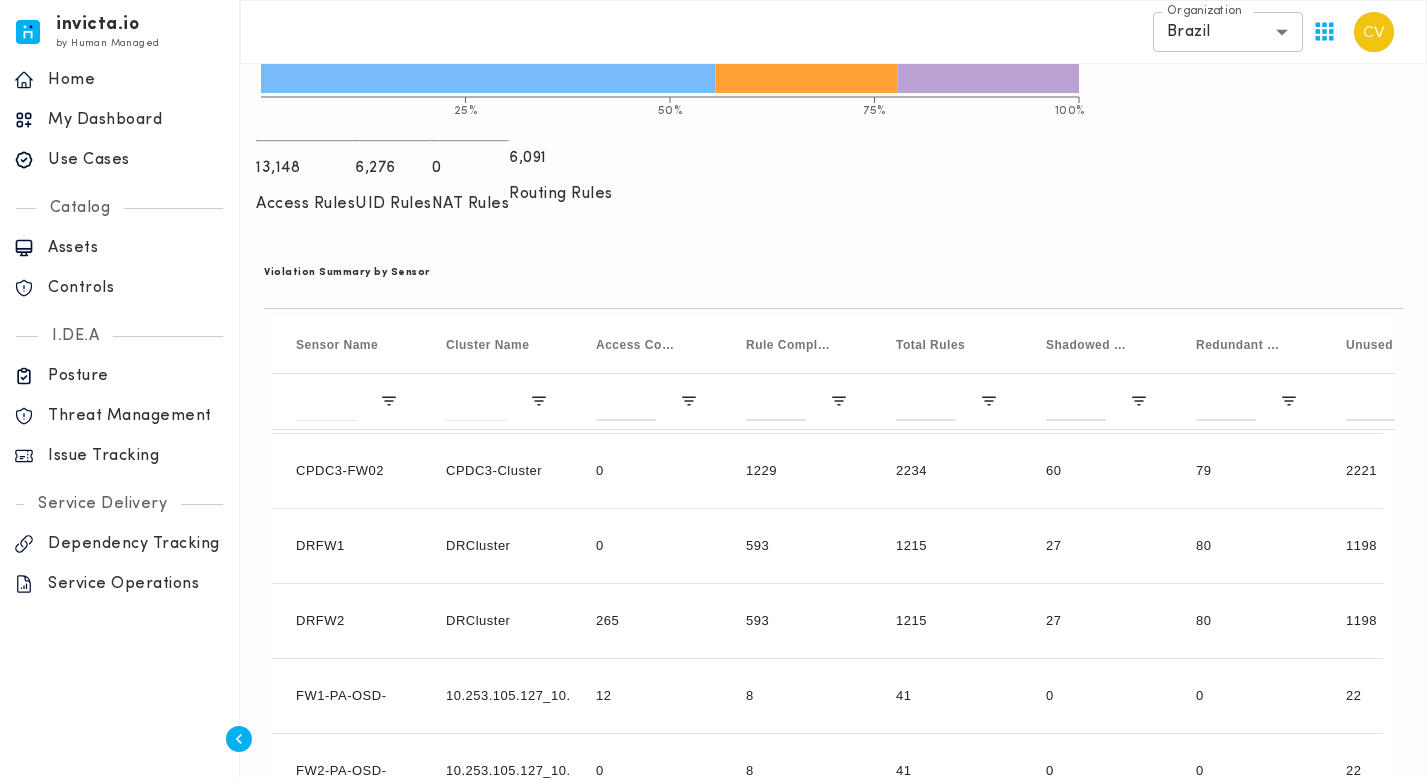 scroll, scrollTop: 0, scrollLeft: 96, axis: horizontal 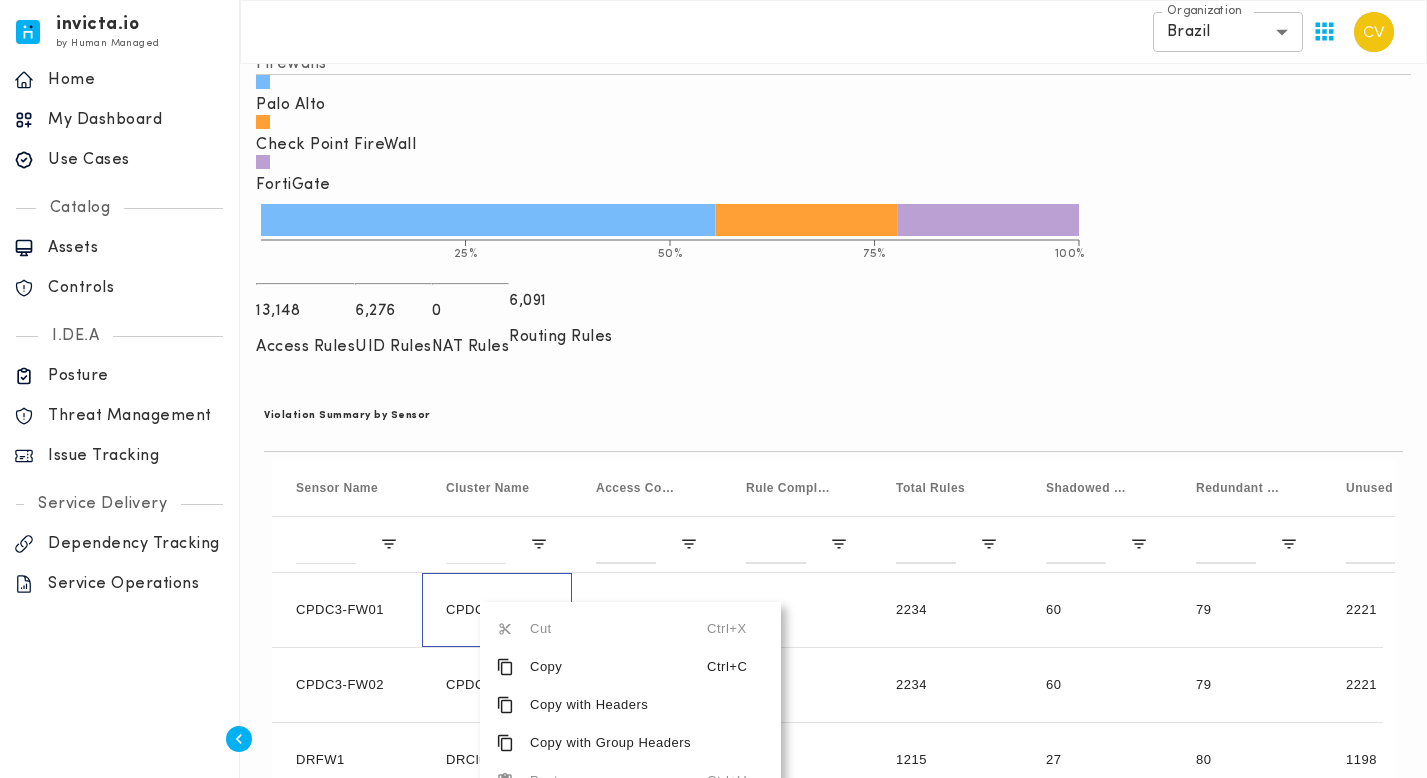 click on "Excel Export" at bounding box center (877, 882) 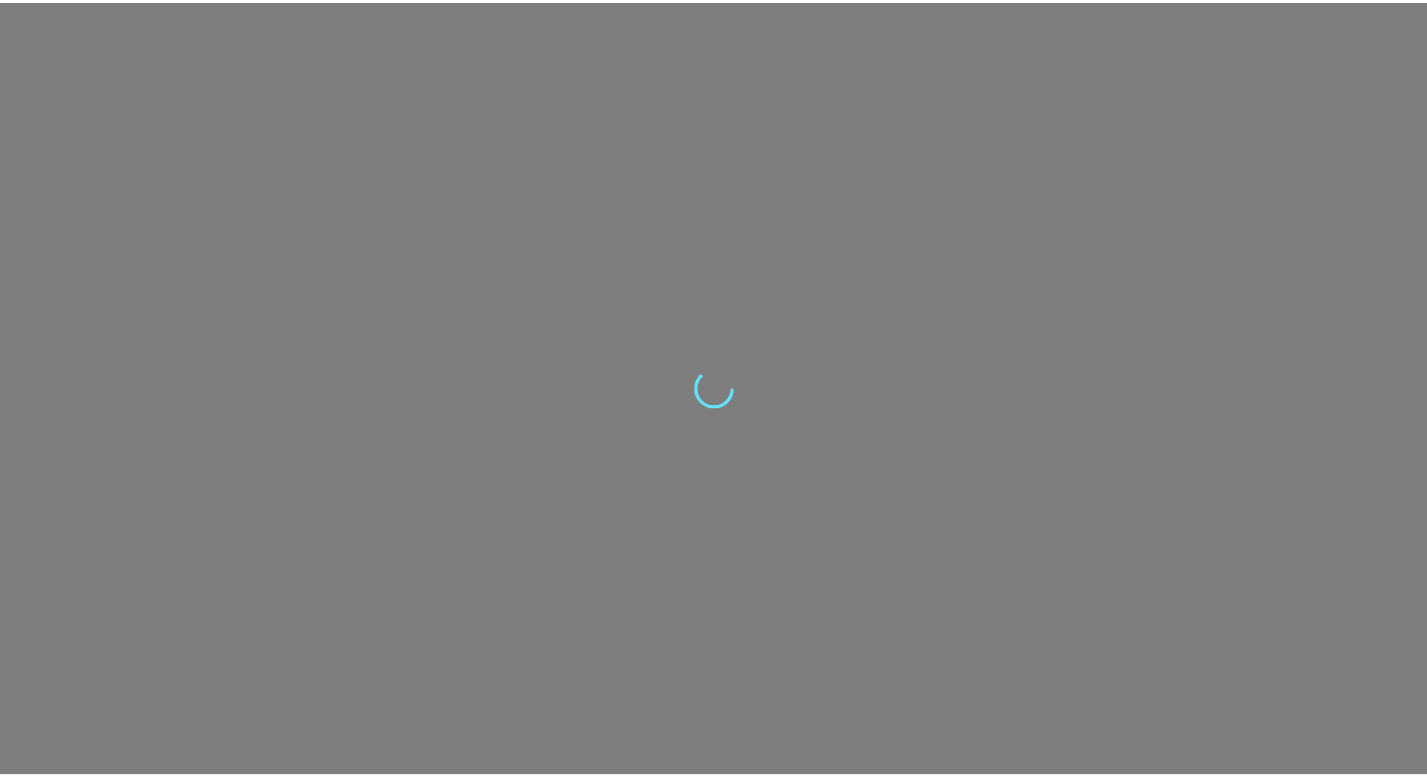 scroll, scrollTop: 0, scrollLeft: 0, axis: both 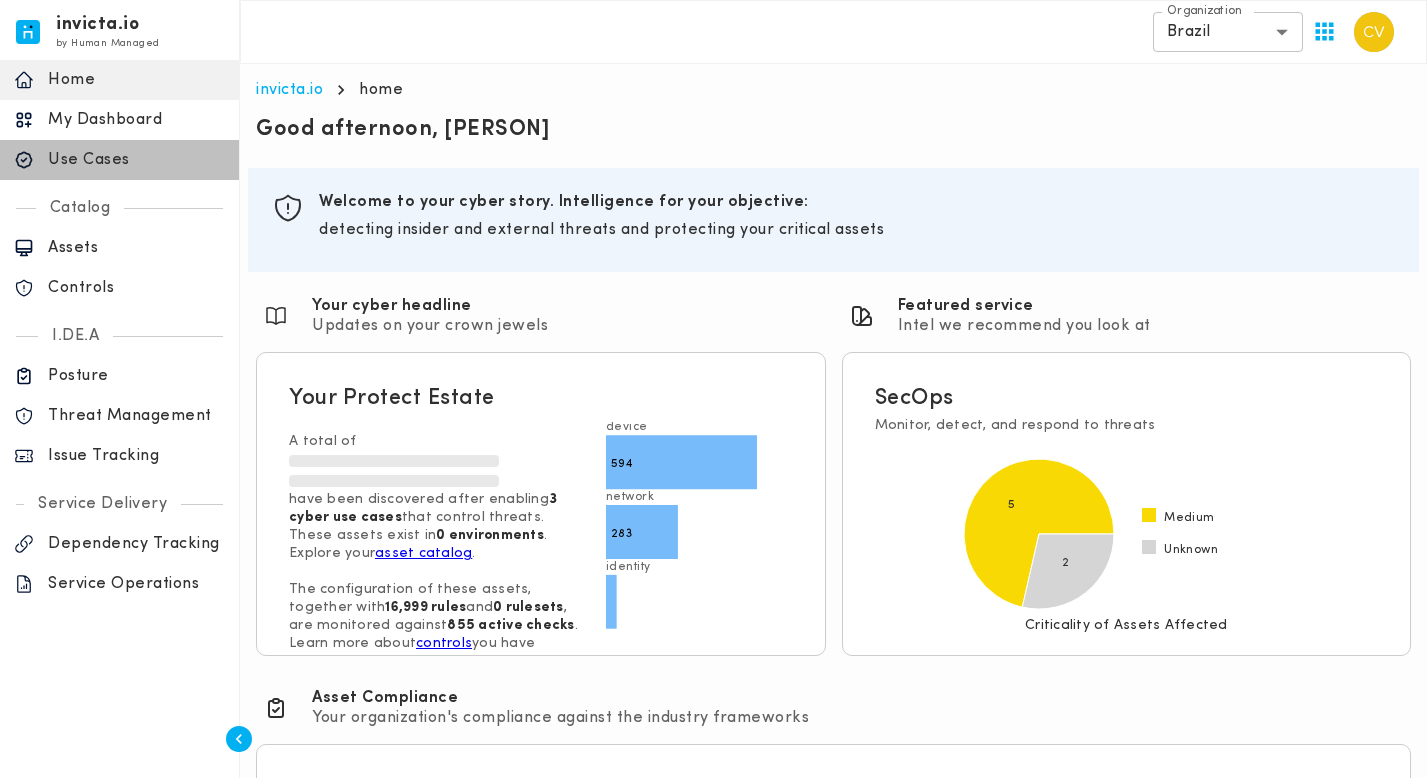 click on "Use Cases" at bounding box center (136, 160) 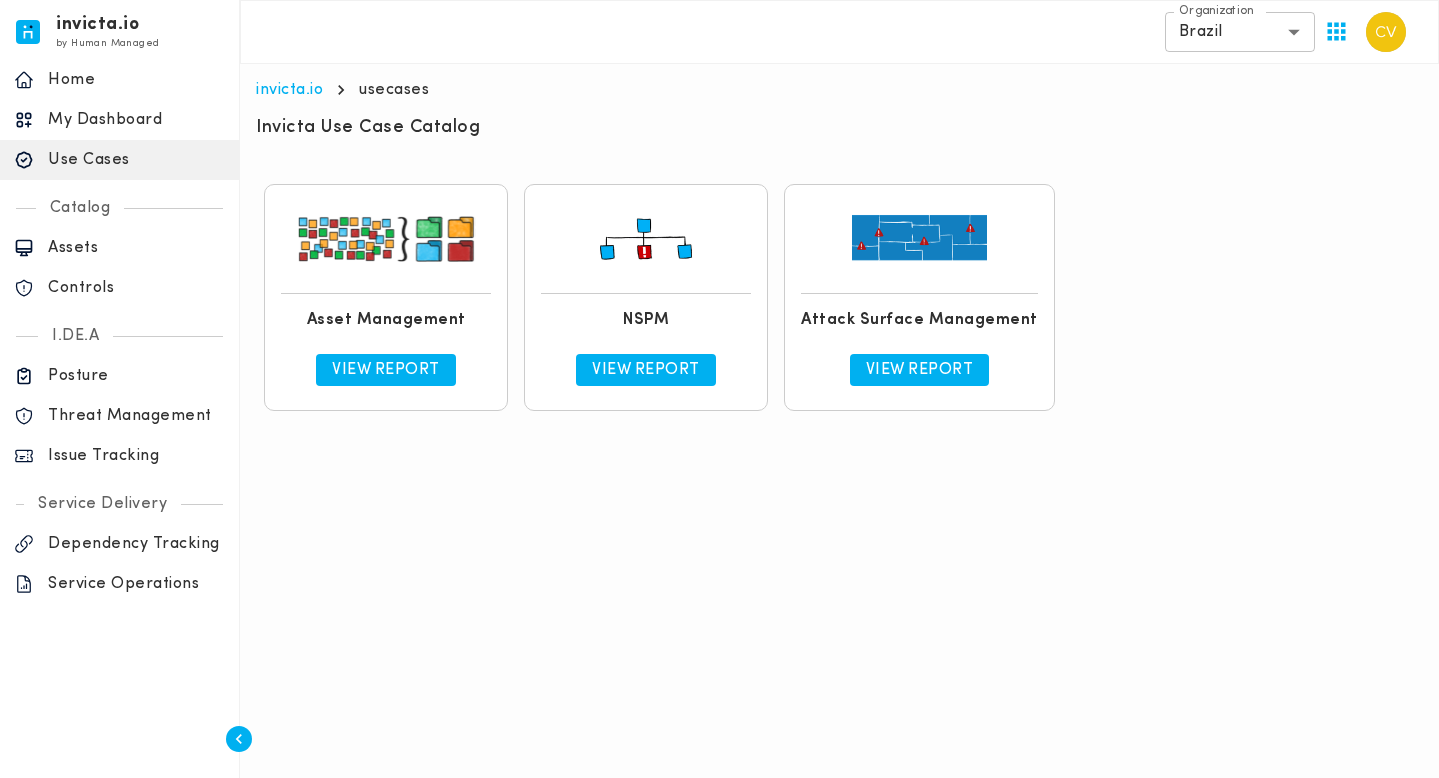 click on "View Report" at bounding box center (646, 370) 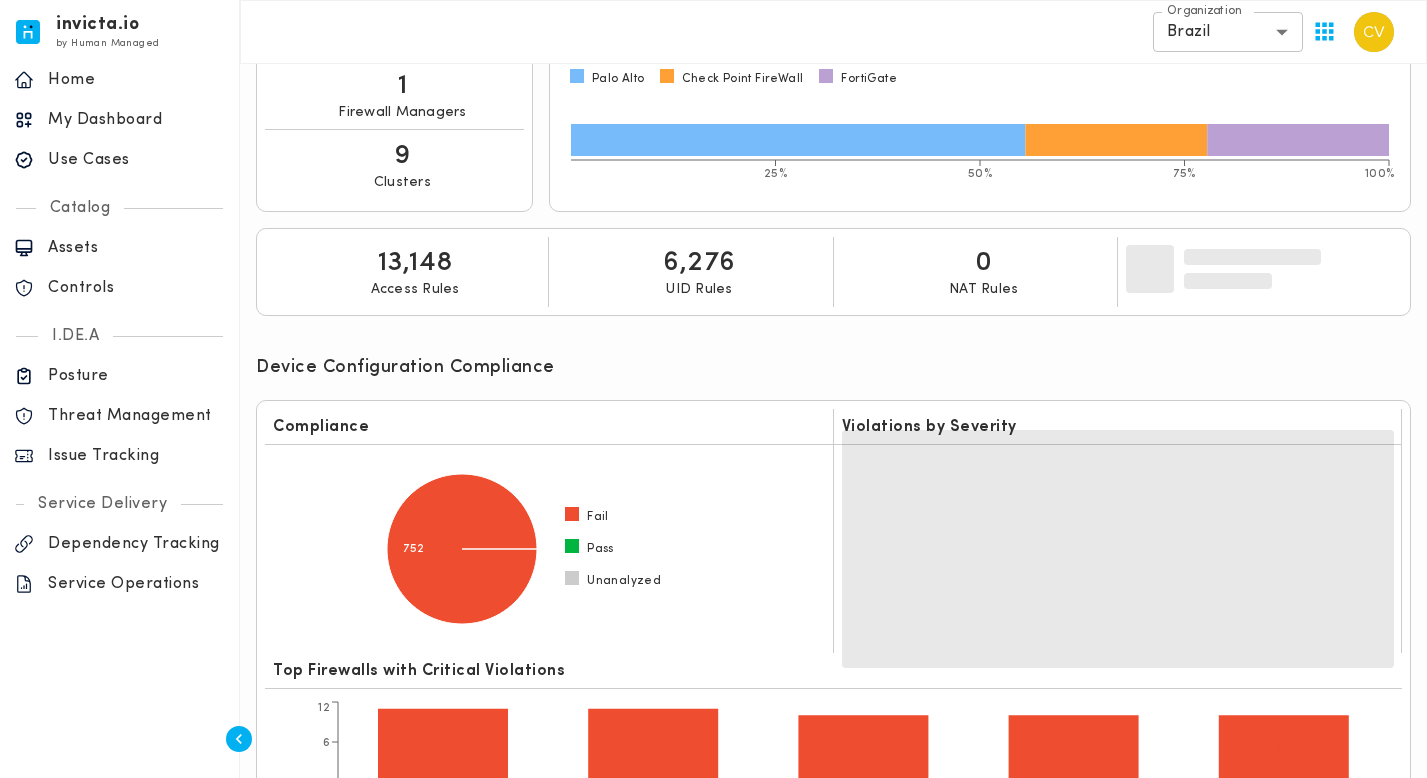 scroll, scrollTop: 405, scrollLeft: 0, axis: vertical 